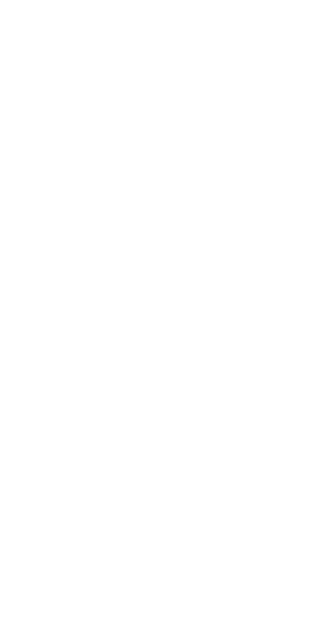scroll, scrollTop: 0, scrollLeft: 0, axis: both 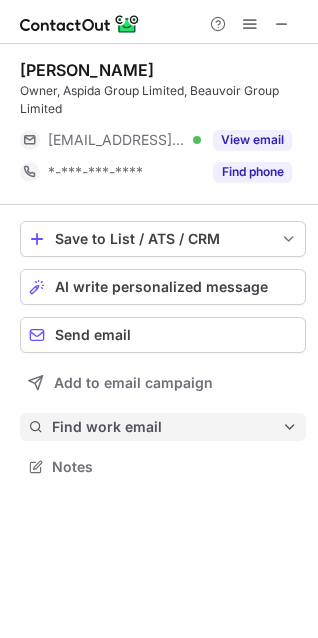 click on "Find work email" at bounding box center (167, 427) 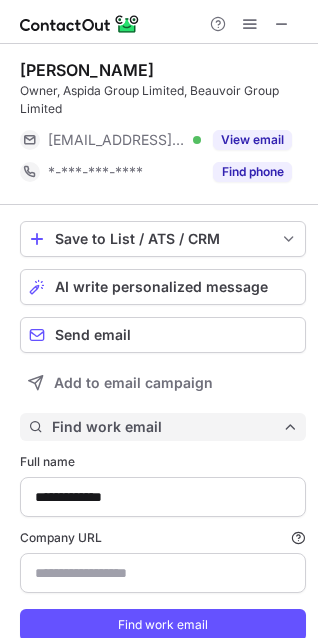 scroll, scrollTop: 10, scrollLeft: 10, axis: both 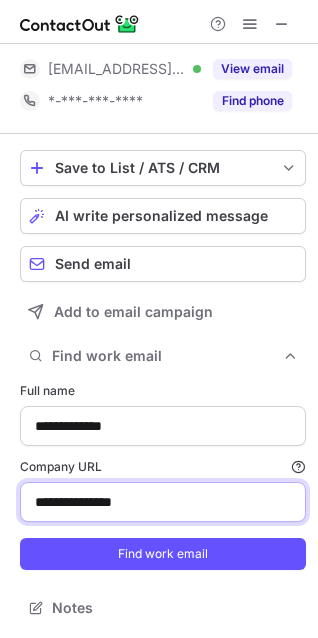 click on "**********" at bounding box center [163, 502] 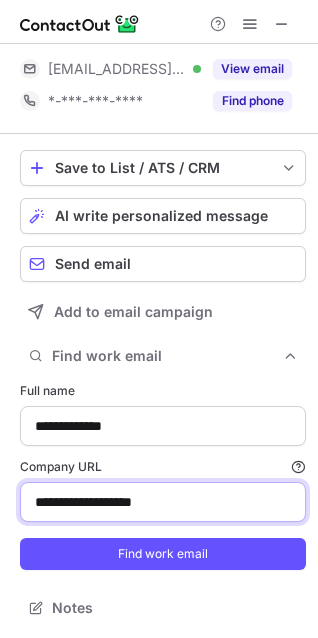 drag, startPoint x: 201, startPoint y: 503, endPoint x: 180, endPoint y: 507, distance: 21.377558 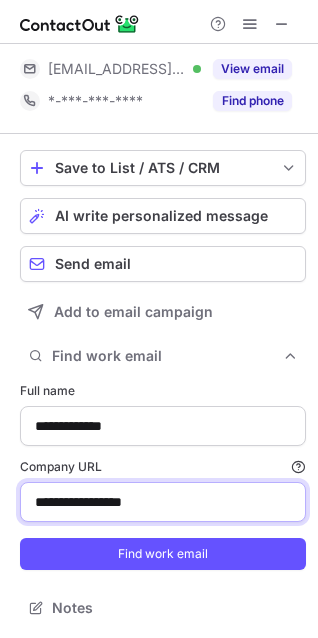 click on "**********" at bounding box center (163, 502) 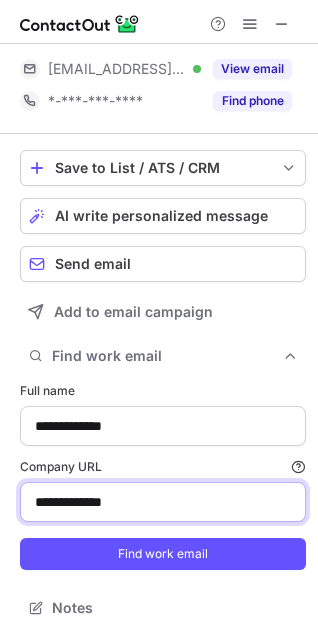 click on "Find work email" at bounding box center (163, 554) 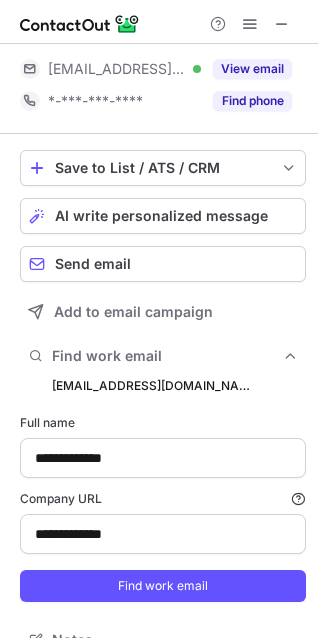 scroll, scrollTop: 10, scrollLeft: 10, axis: both 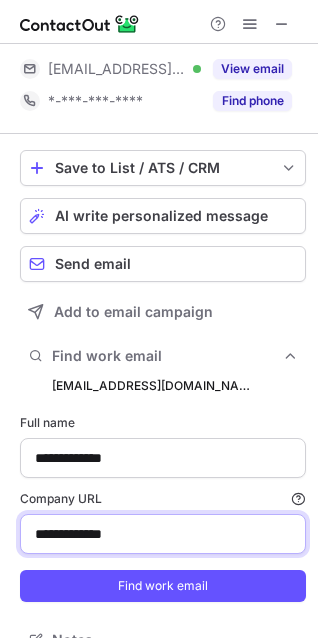 click on "**********" at bounding box center [163, 534] 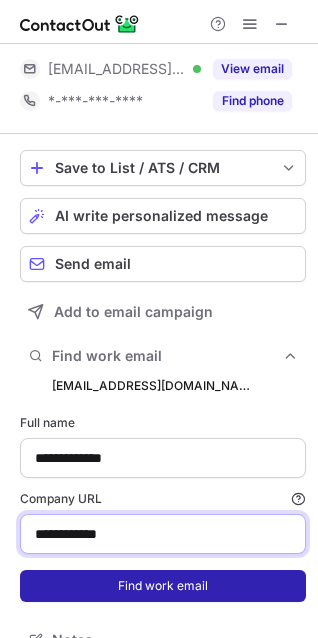 type on "**********" 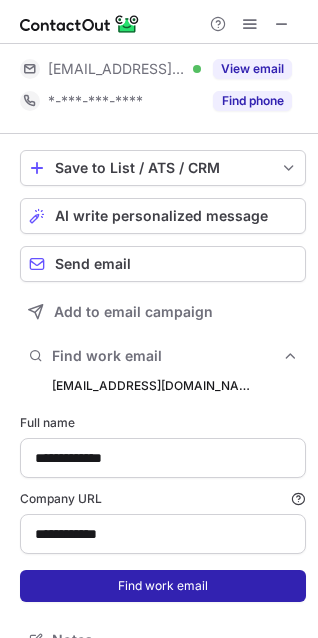 click on "Find work email" at bounding box center (163, 586) 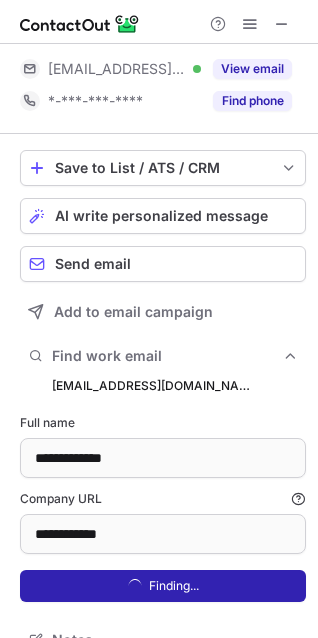 scroll, scrollTop: 10, scrollLeft: 10, axis: both 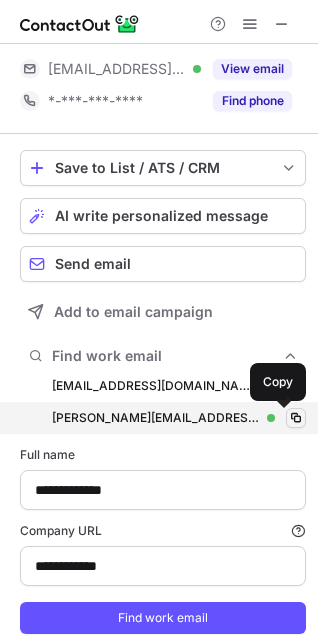 click at bounding box center [296, 418] 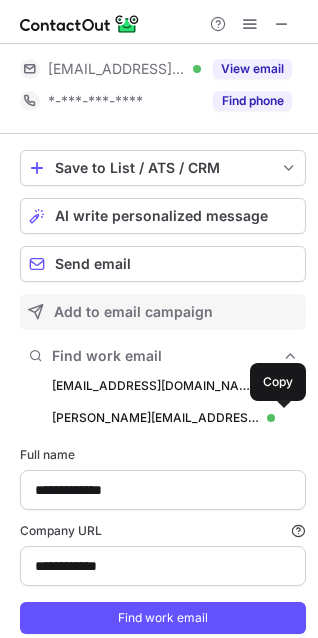 scroll, scrollTop: 0, scrollLeft: 0, axis: both 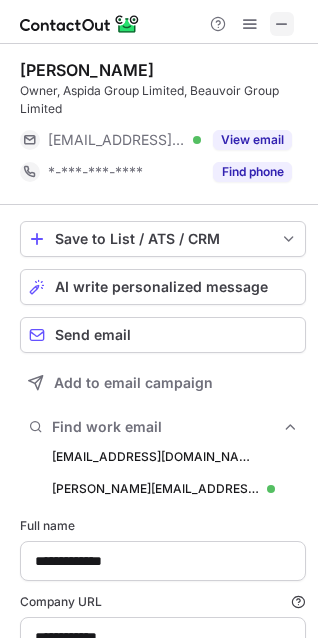 click at bounding box center (282, 24) 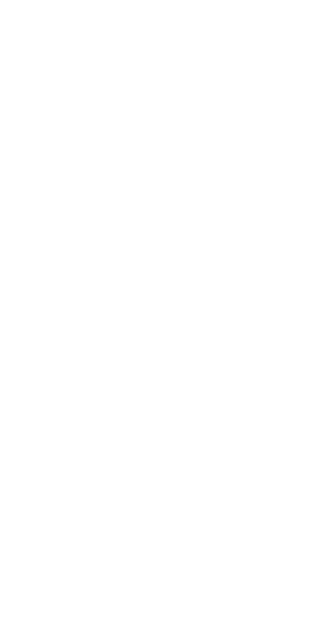 scroll, scrollTop: 0, scrollLeft: 0, axis: both 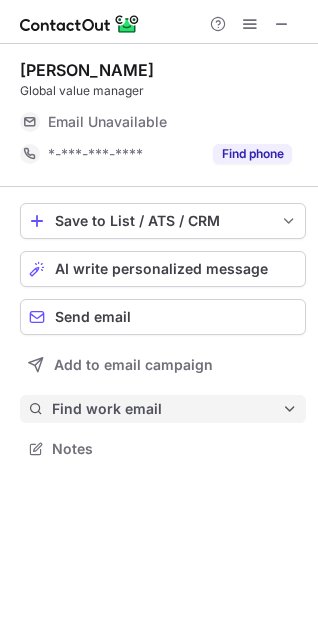 click on "Find work email" at bounding box center [167, 409] 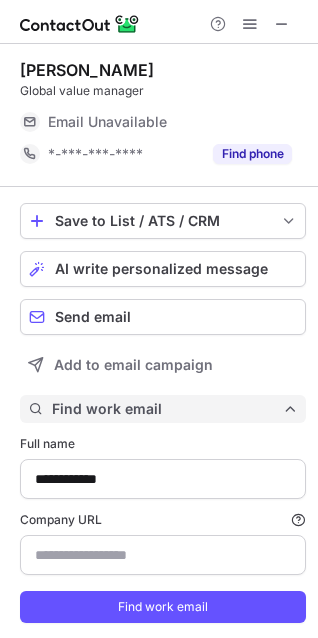scroll, scrollTop: 53, scrollLeft: 0, axis: vertical 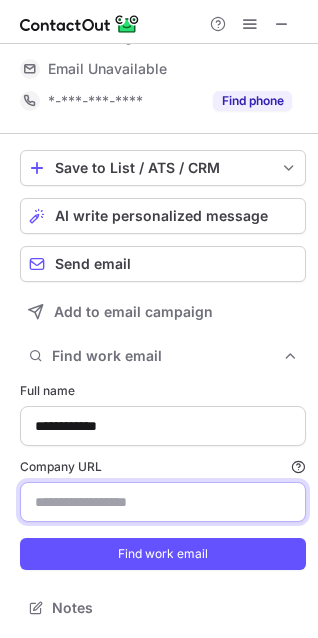 click on "Company URL Finding work email will consume 1 credit if a match is found." at bounding box center [163, 502] 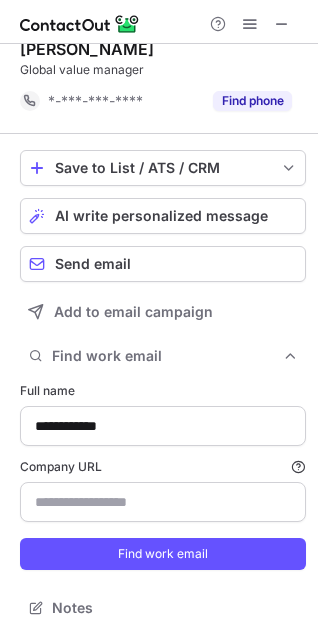 scroll, scrollTop: 615, scrollLeft: 304, axis: both 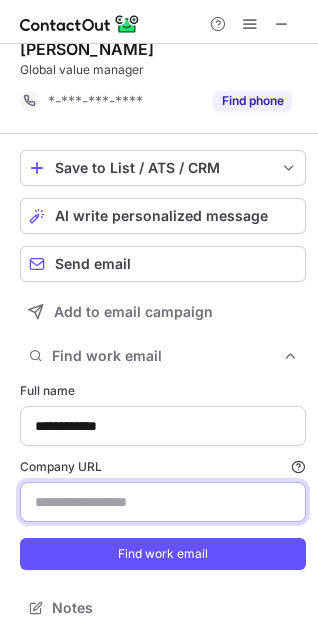 click on "Company URL Finding work email will consume 1 credit if a match is found." at bounding box center [163, 502] 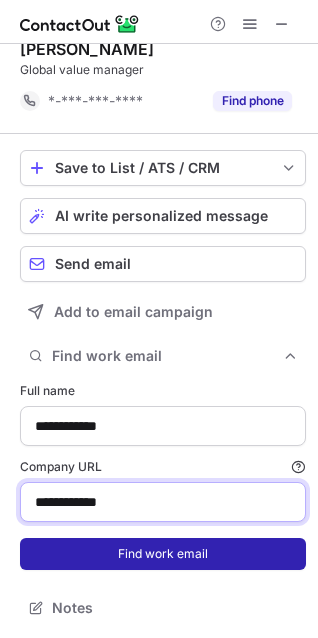 type on "**********" 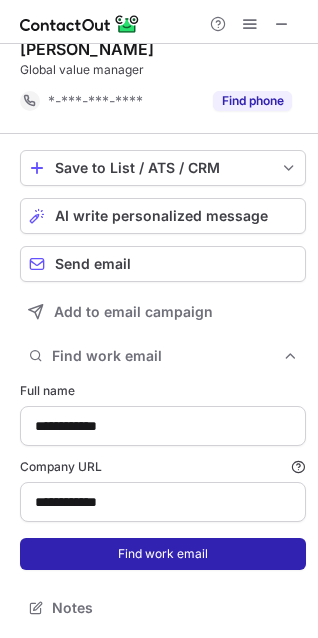 click on "Find work email" at bounding box center (163, 554) 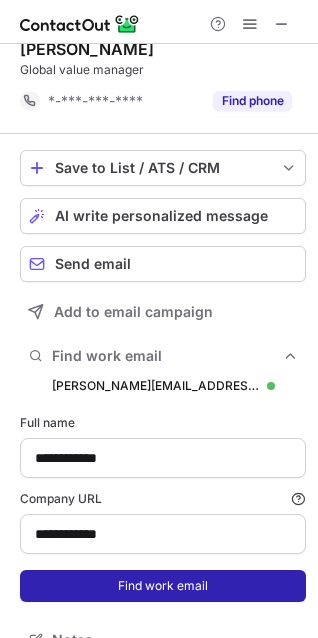 scroll, scrollTop: 10, scrollLeft: 10, axis: both 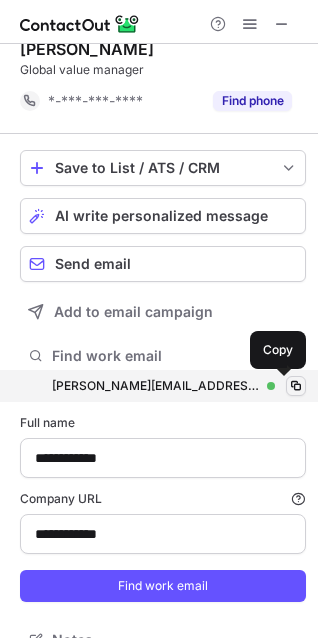 click at bounding box center [296, 386] 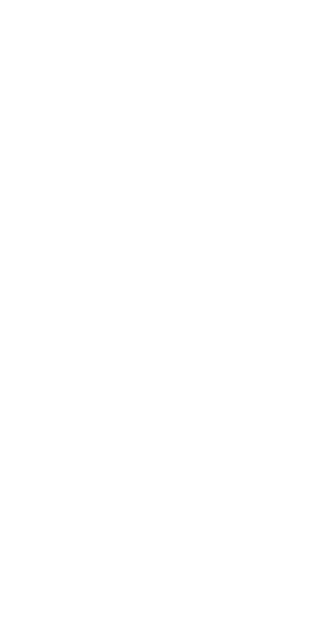 scroll, scrollTop: 0, scrollLeft: 0, axis: both 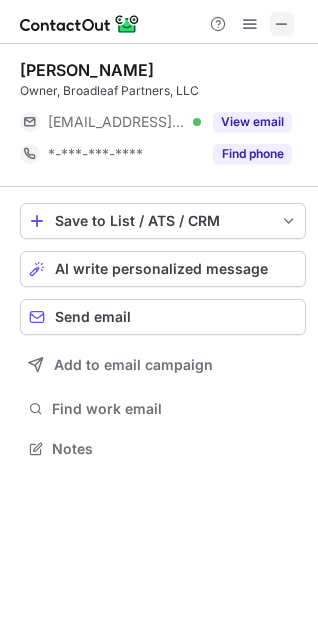 click at bounding box center (282, 24) 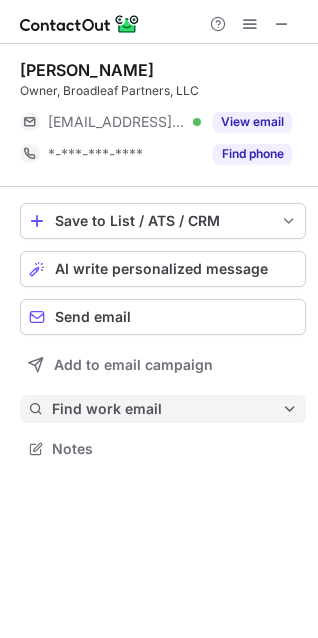 click on "Find work email" at bounding box center [167, 409] 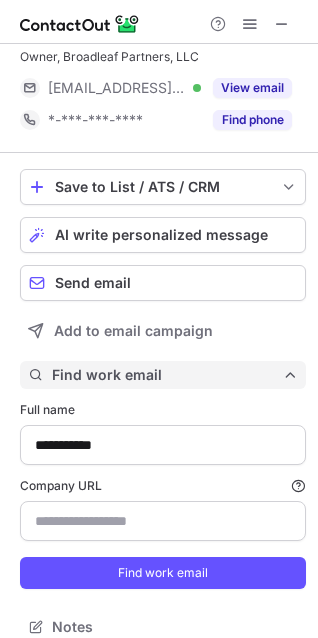 scroll, scrollTop: 53, scrollLeft: 0, axis: vertical 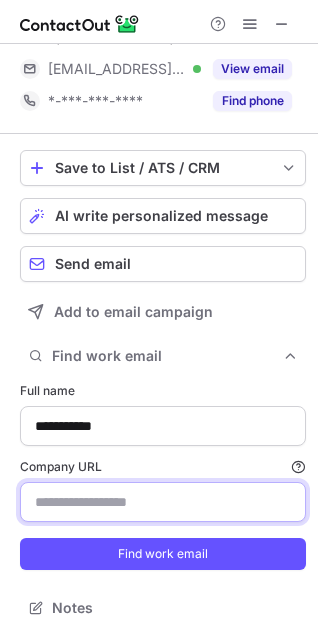 click on "Company URL Finding work email will consume 1 credit if a match is found." at bounding box center [163, 502] 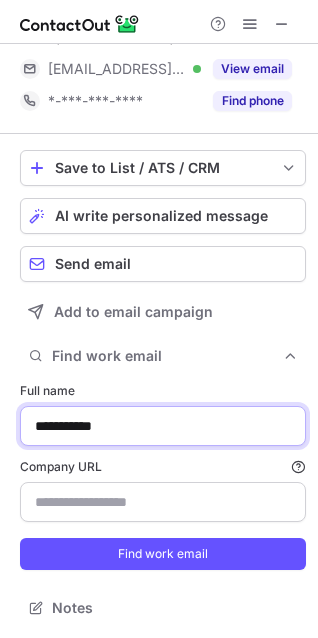 click on "**********" at bounding box center [163, 426] 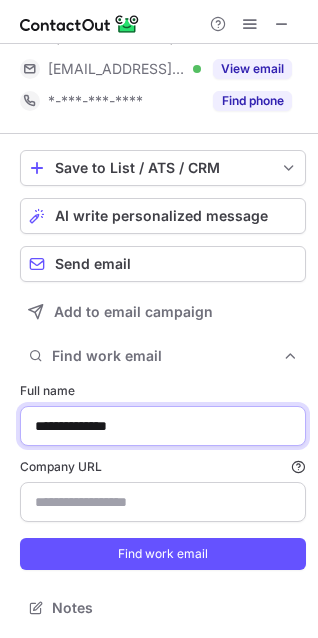 type on "**********" 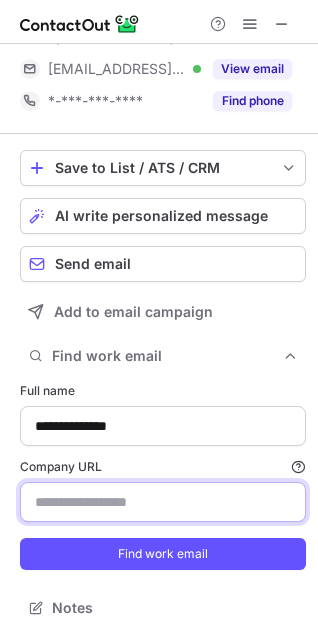 click on "Company URL Finding work email will consume 1 credit if a match is found." at bounding box center (163, 502) 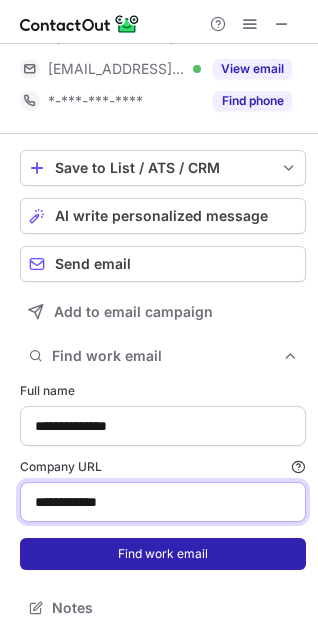 type on "**********" 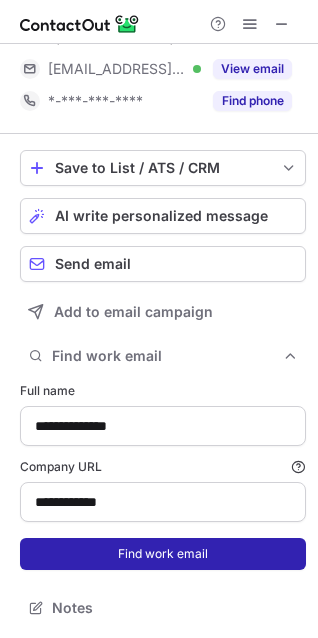 click on "Find work email" at bounding box center [163, 554] 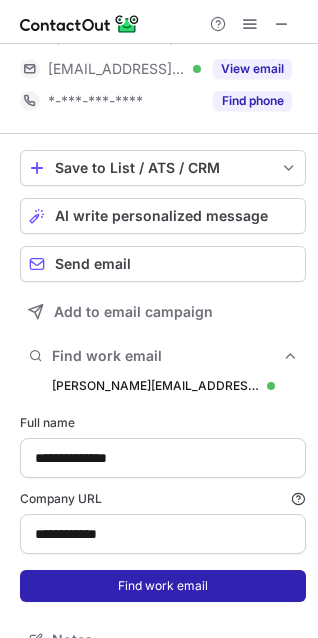 scroll, scrollTop: 10, scrollLeft: 10, axis: both 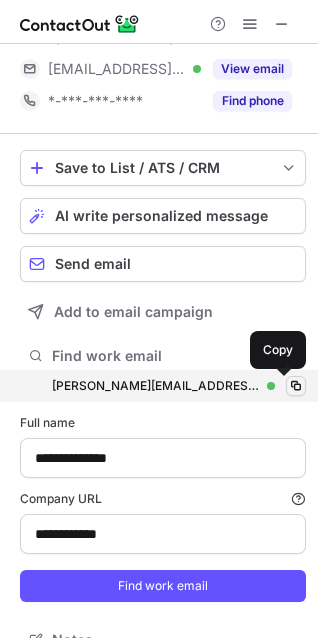 click at bounding box center [296, 386] 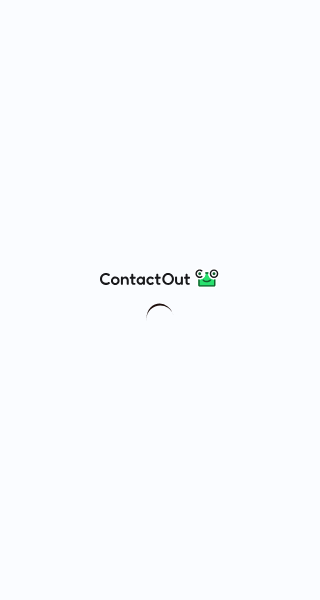 scroll, scrollTop: 0, scrollLeft: 0, axis: both 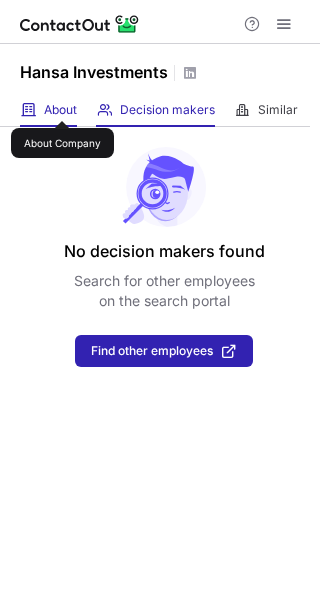 click on "About" at bounding box center (60, 110) 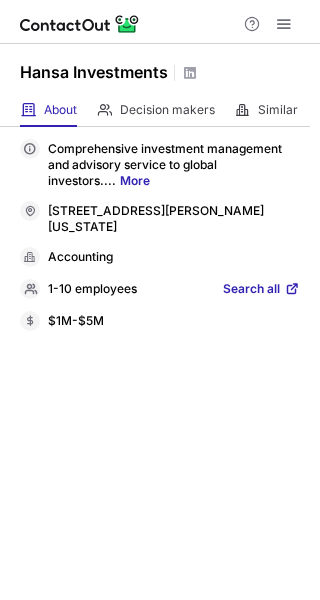 click on "Search all" at bounding box center (251, 290) 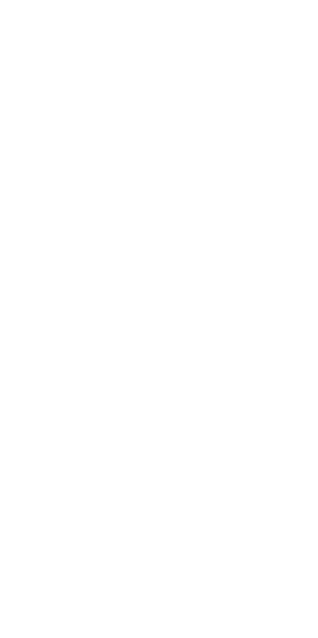 scroll, scrollTop: 0, scrollLeft: 0, axis: both 